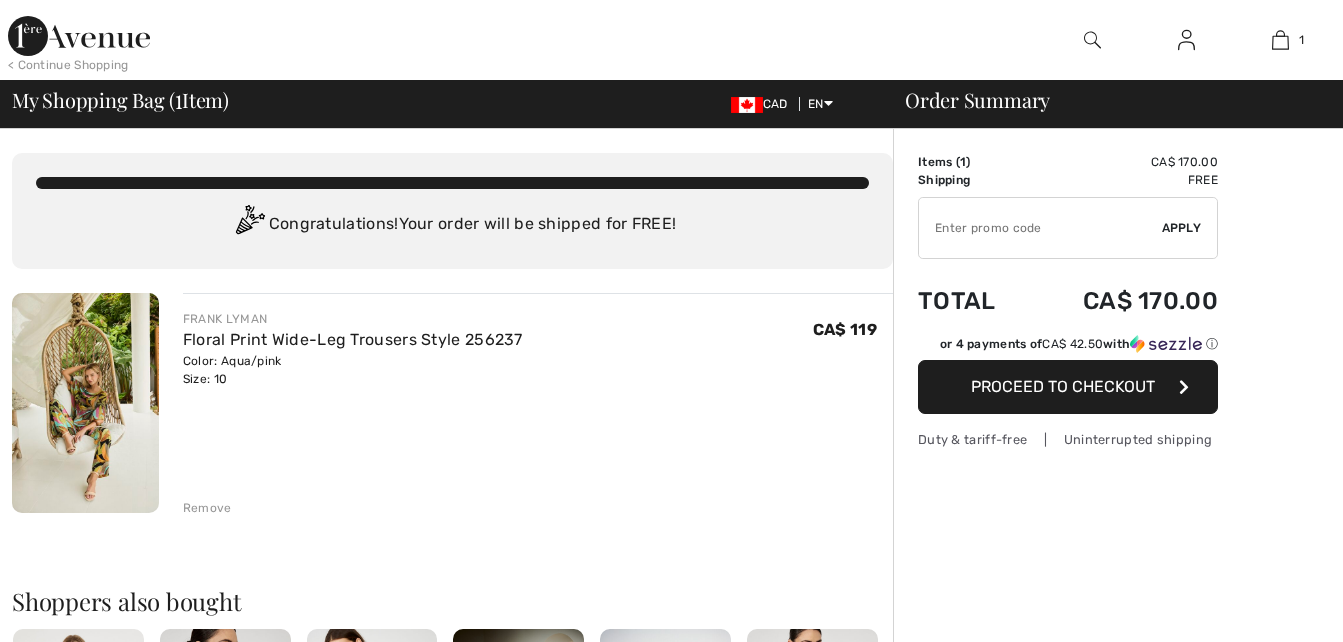 scroll, scrollTop: 0, scrollLeft: 0, axis: both 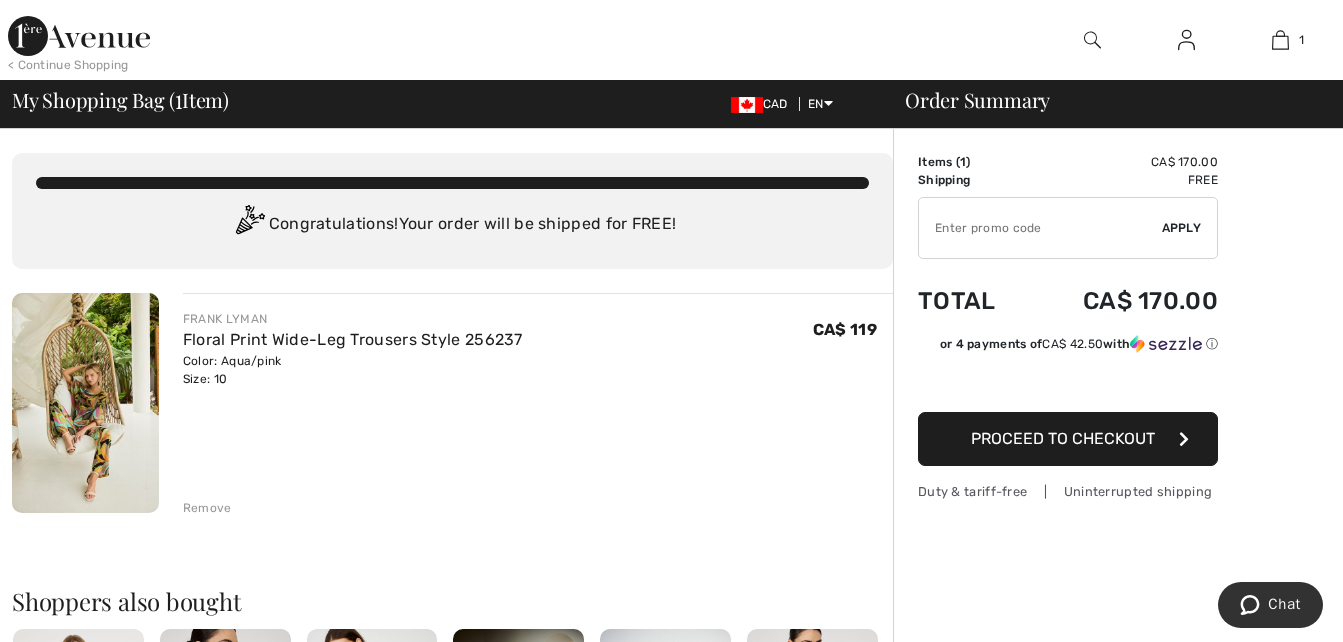click at bounding box center (1092, 40) 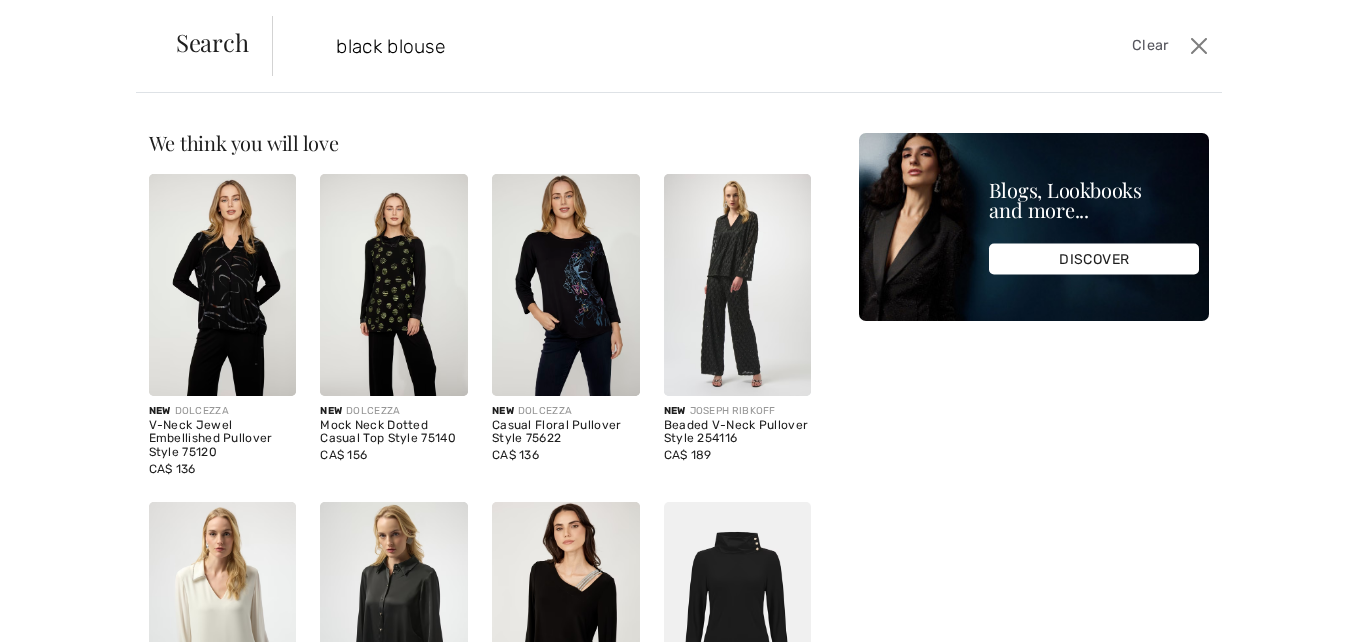 type on "black blouse" 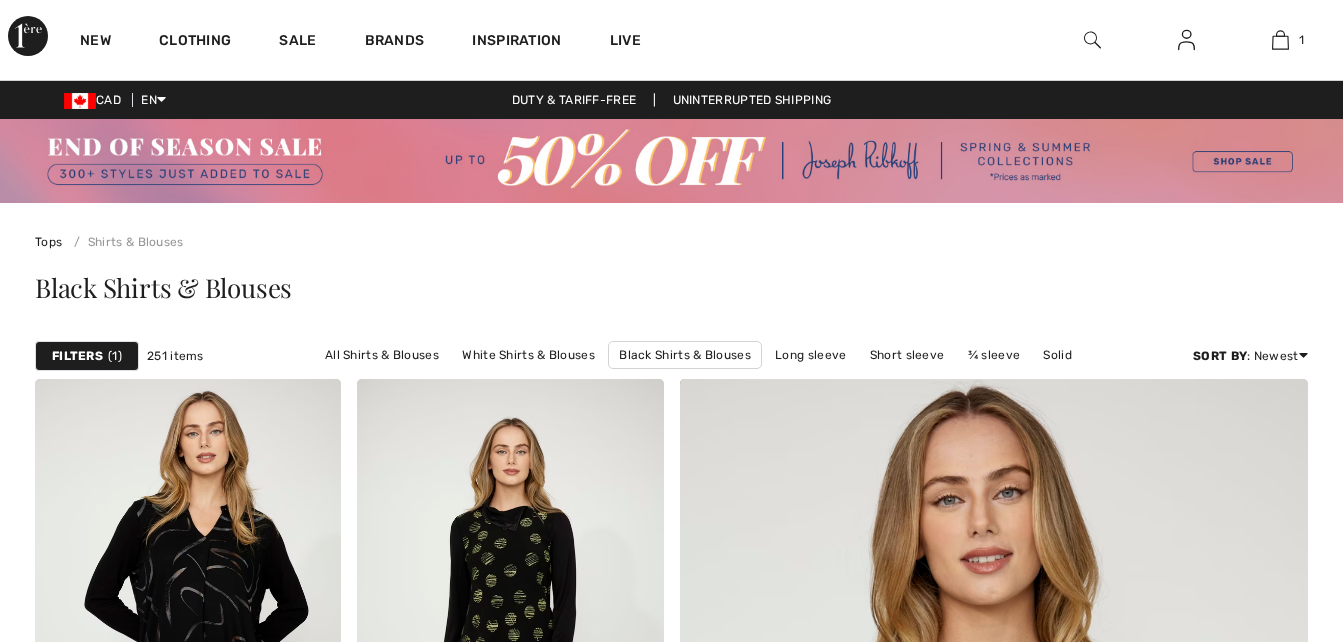 scroll, scrollTop: 0, scrollLeft: 0, axis: both 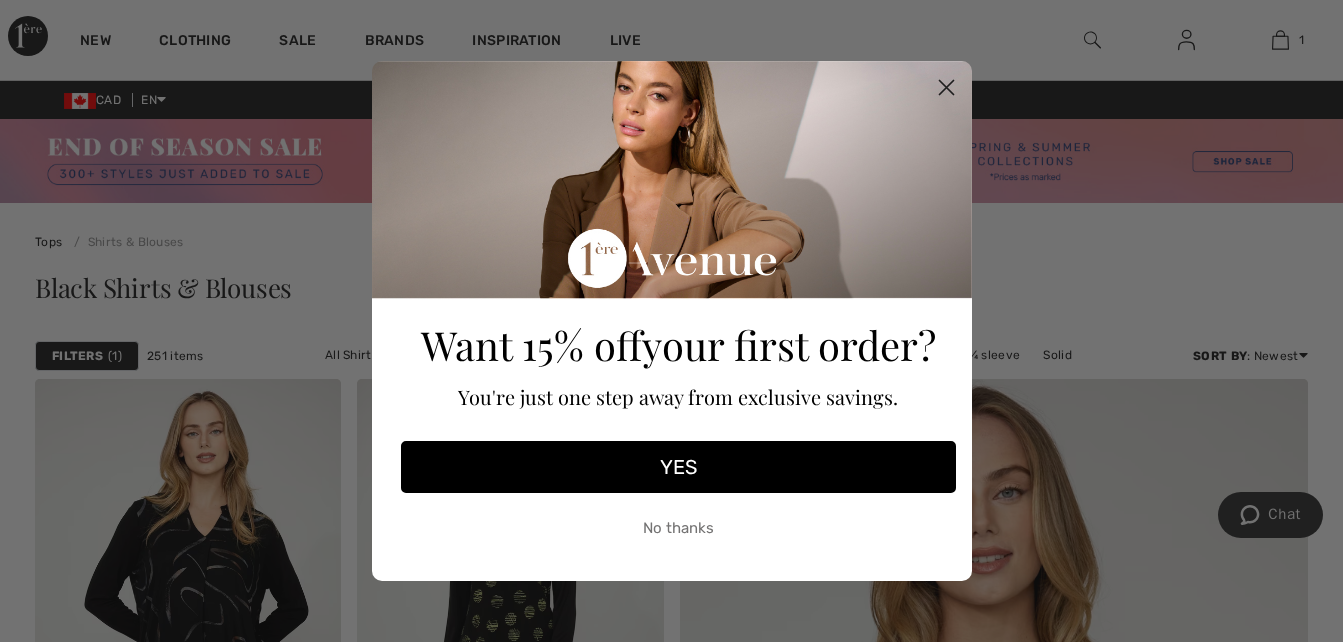 click 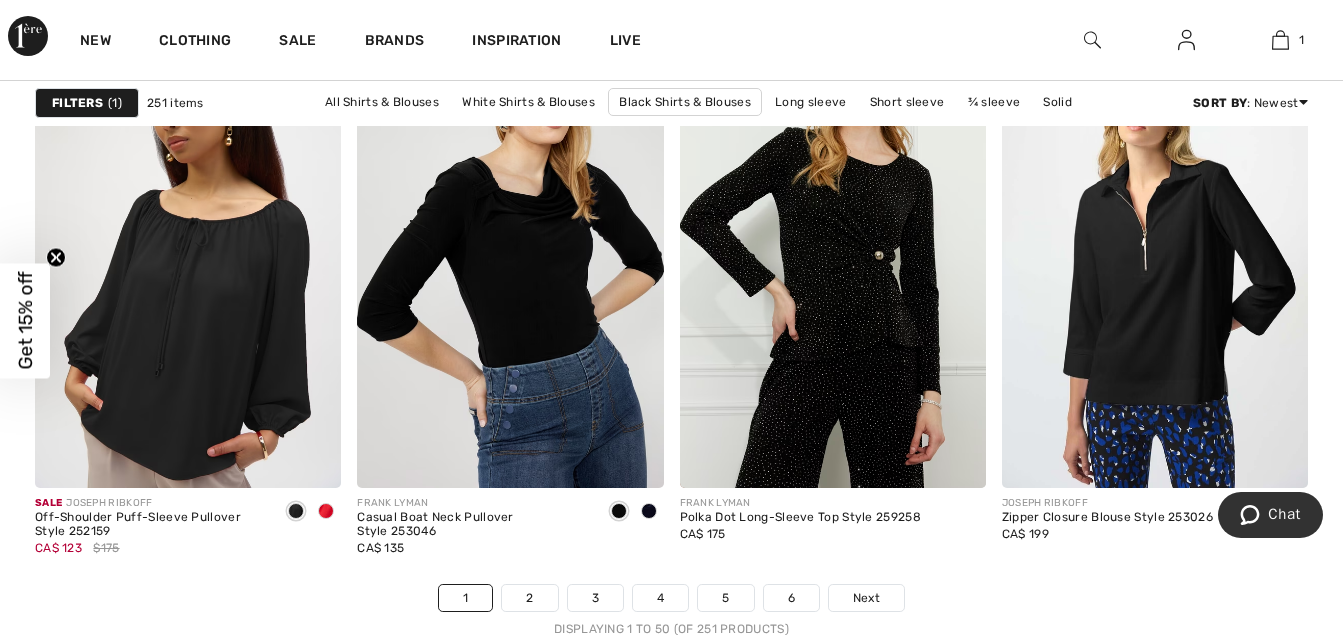 scroll, scrollTop: 8911, scrollLeft: 0, axis: vertical 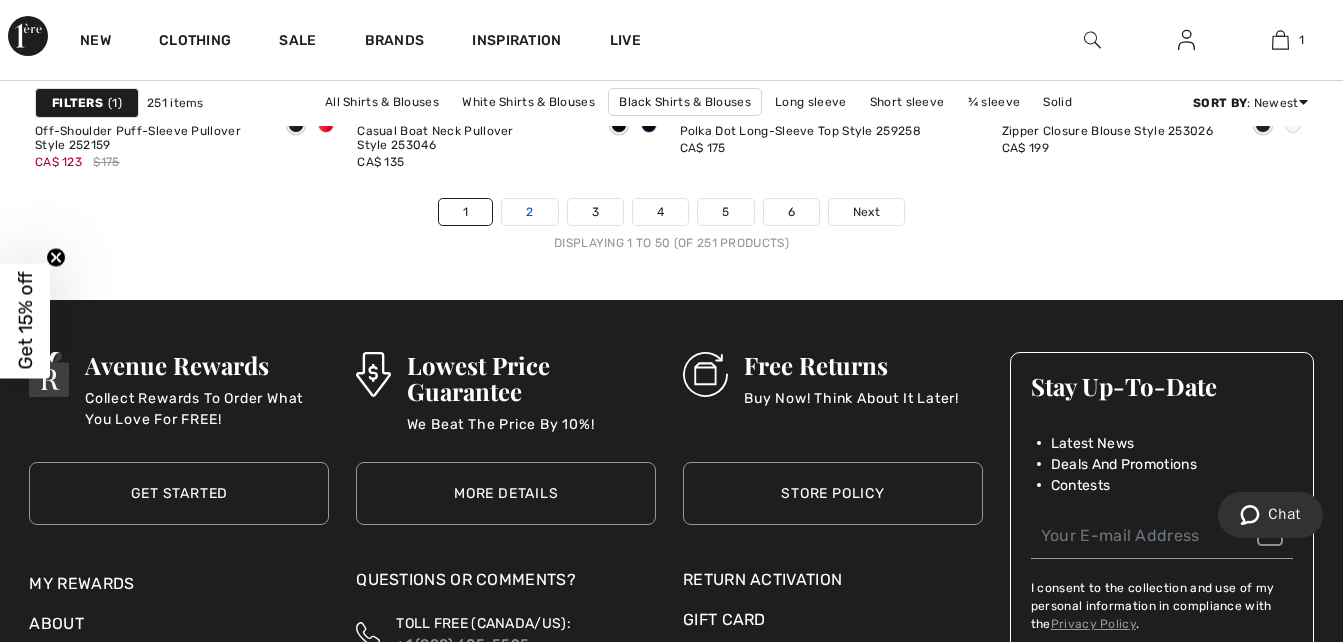 click on "2" at bounding box center [529, 212] 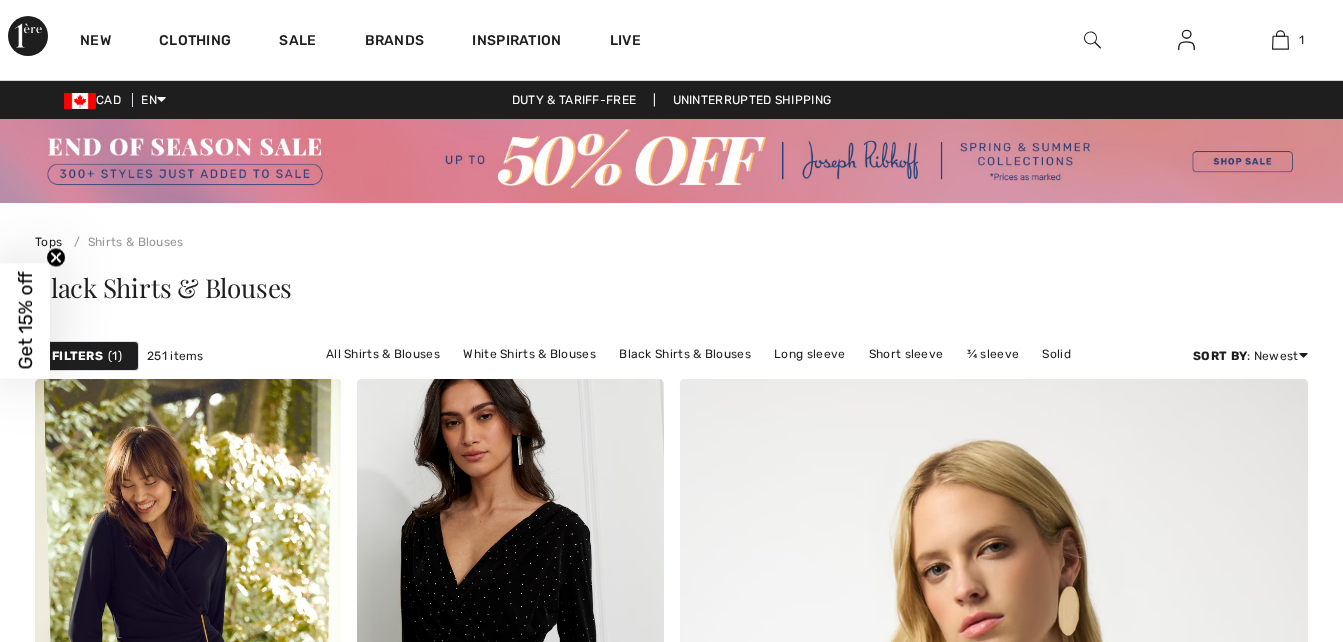scroll, scrollTop: 0, scrollLeft: 0, axis: both 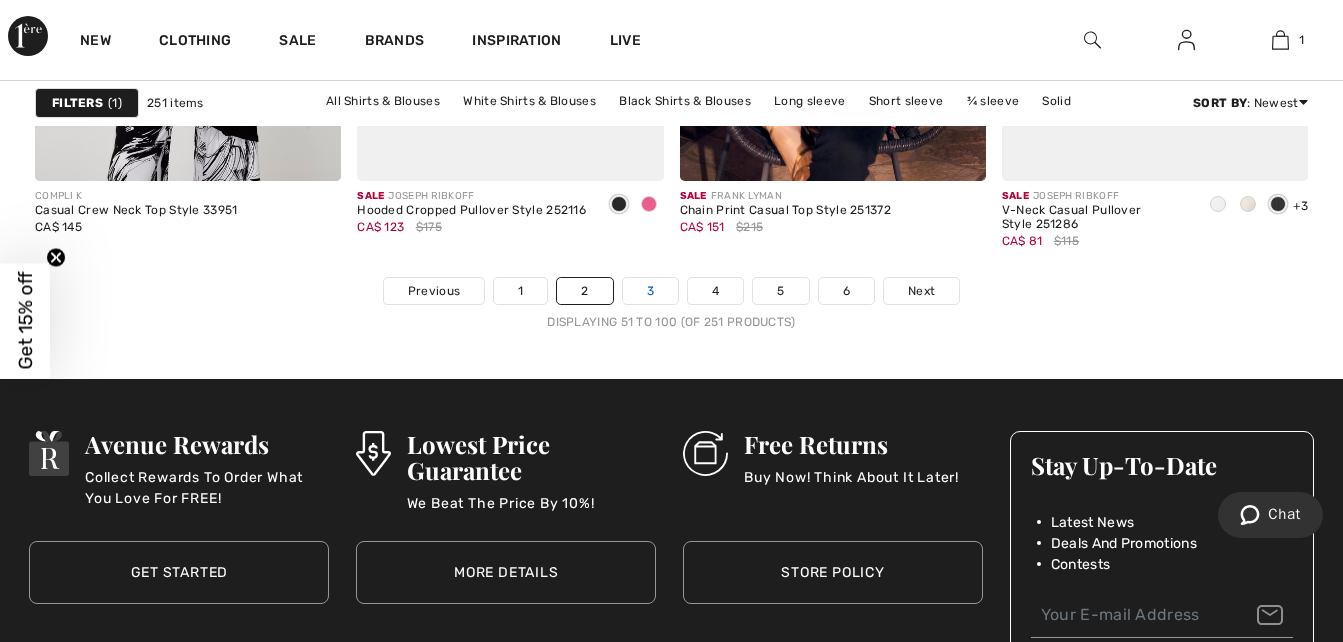 click on "3" at bounding box center (650, 291) 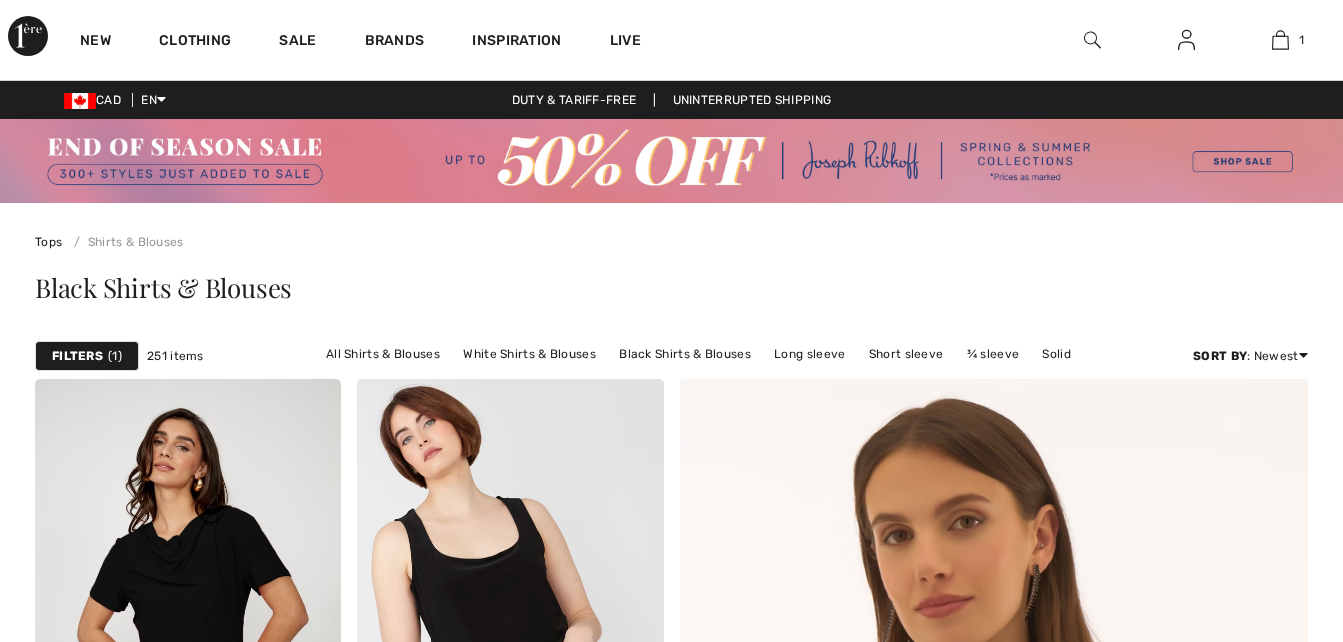 scroll, scrollTop: 0, scrollLeft: 0, axis: both 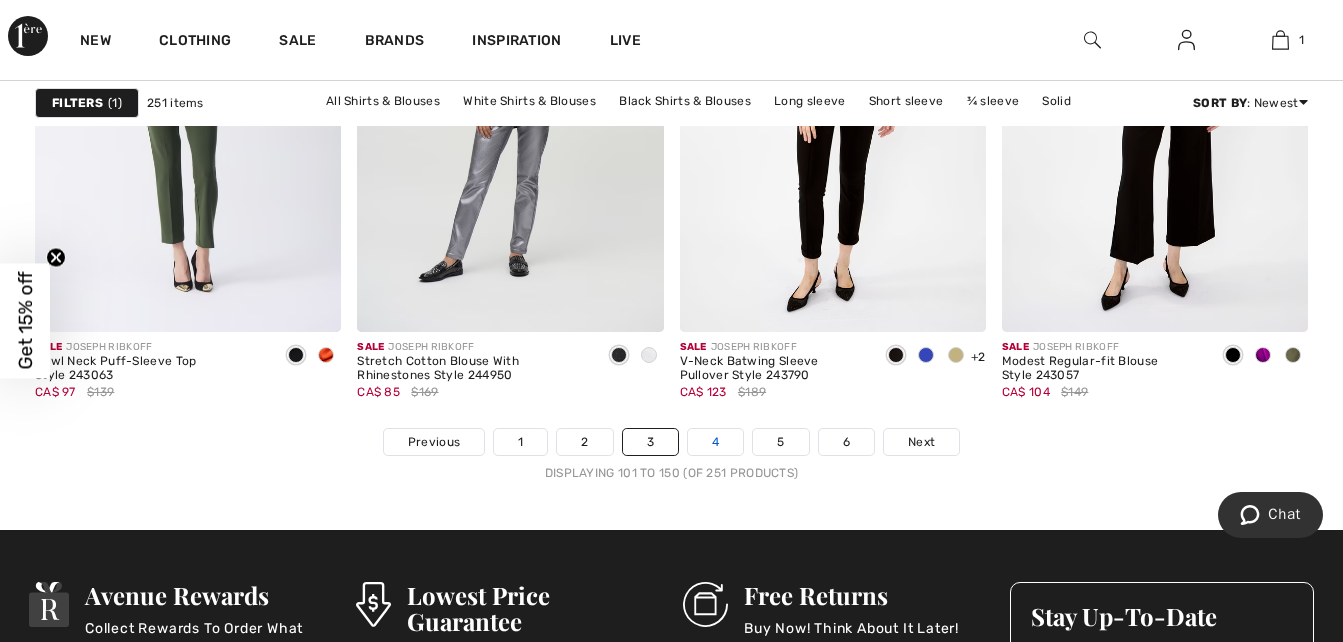 click on "4" at bounding box center (715, 442) 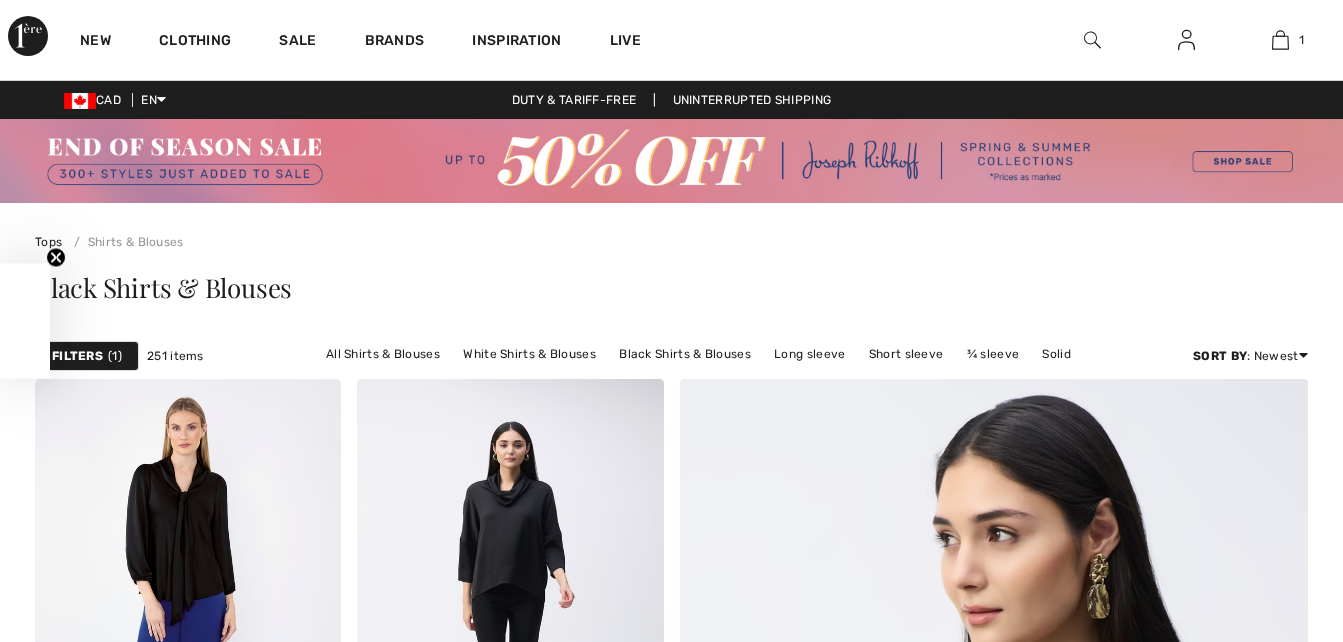 scroll, scrollTop: 0, scrollLeft: 0, axis: both 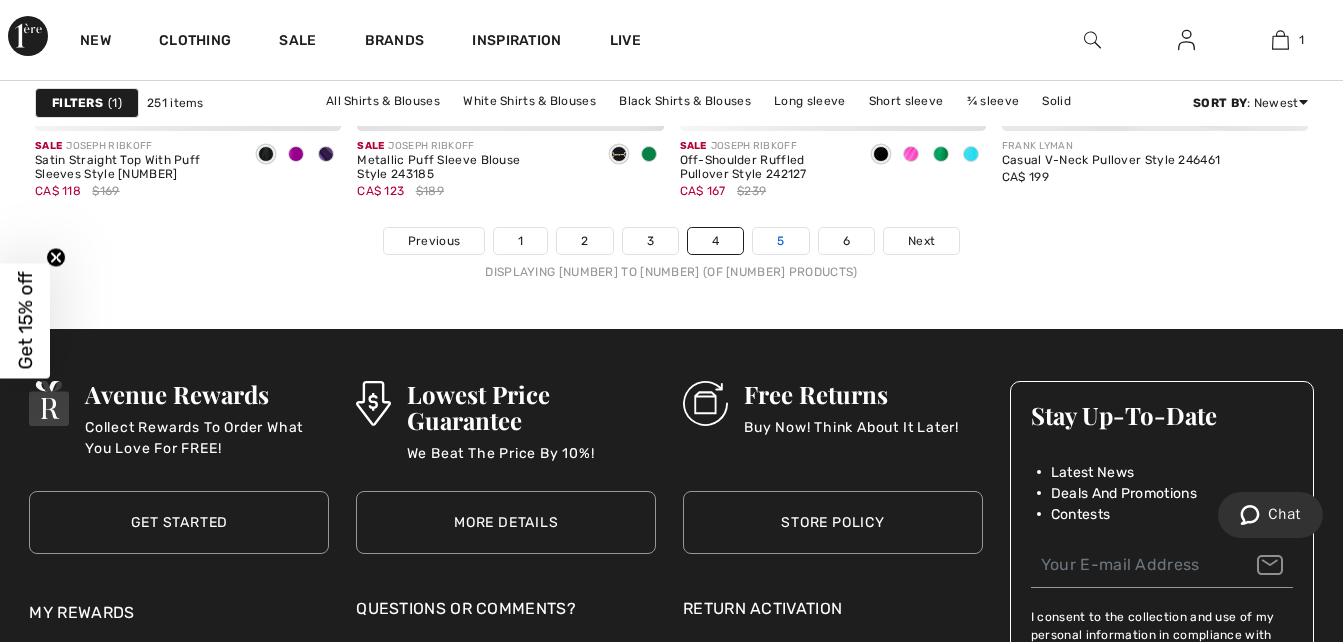 click on "5" at bounding box center (780, 241) 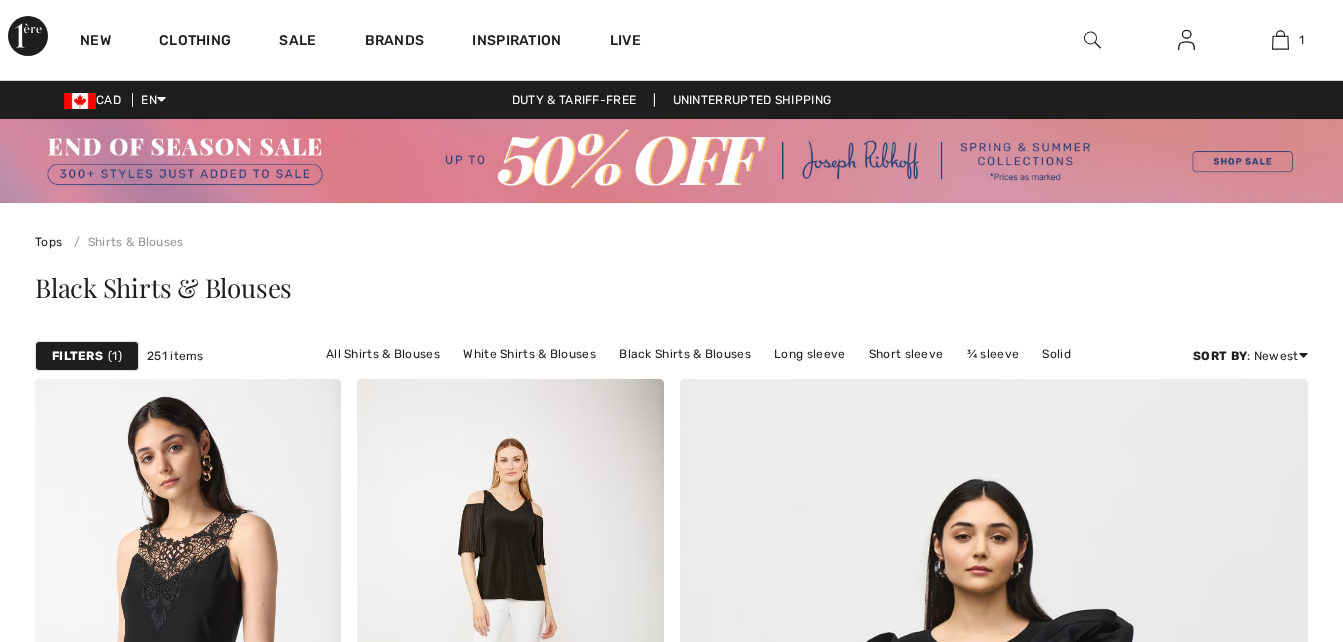 scroll, scrollTop: 0, scrollLeft: 0, axis: both 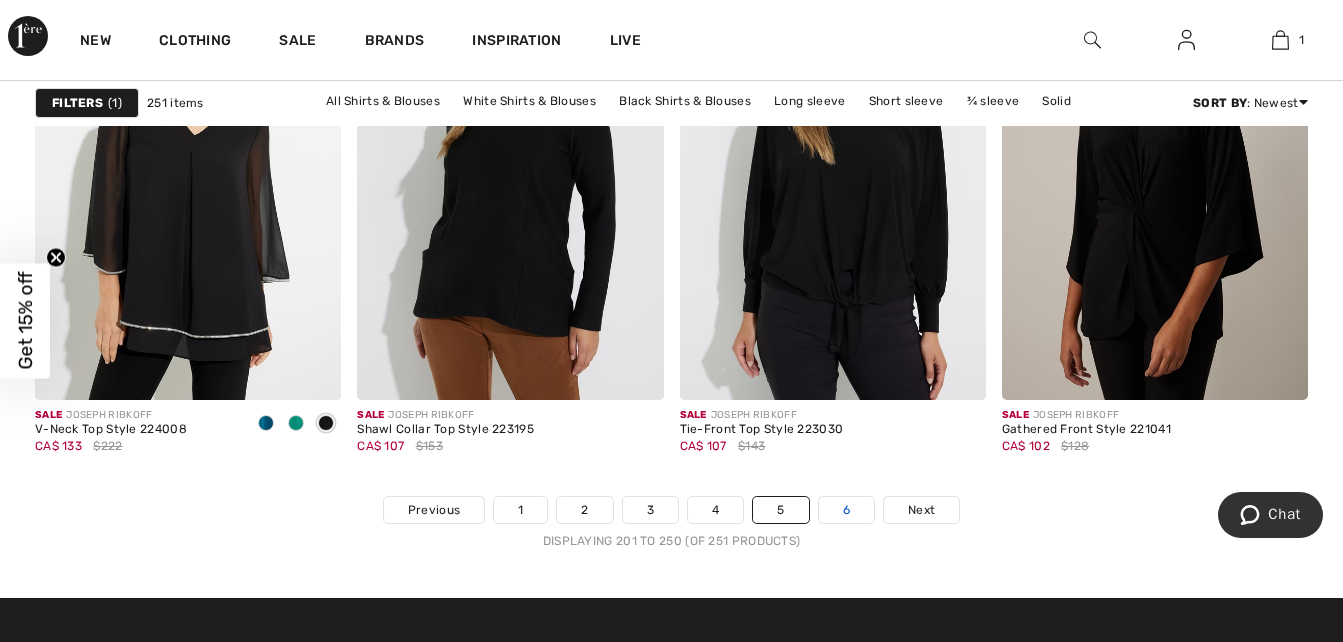 click on "6" at bounding box center [846, 510] 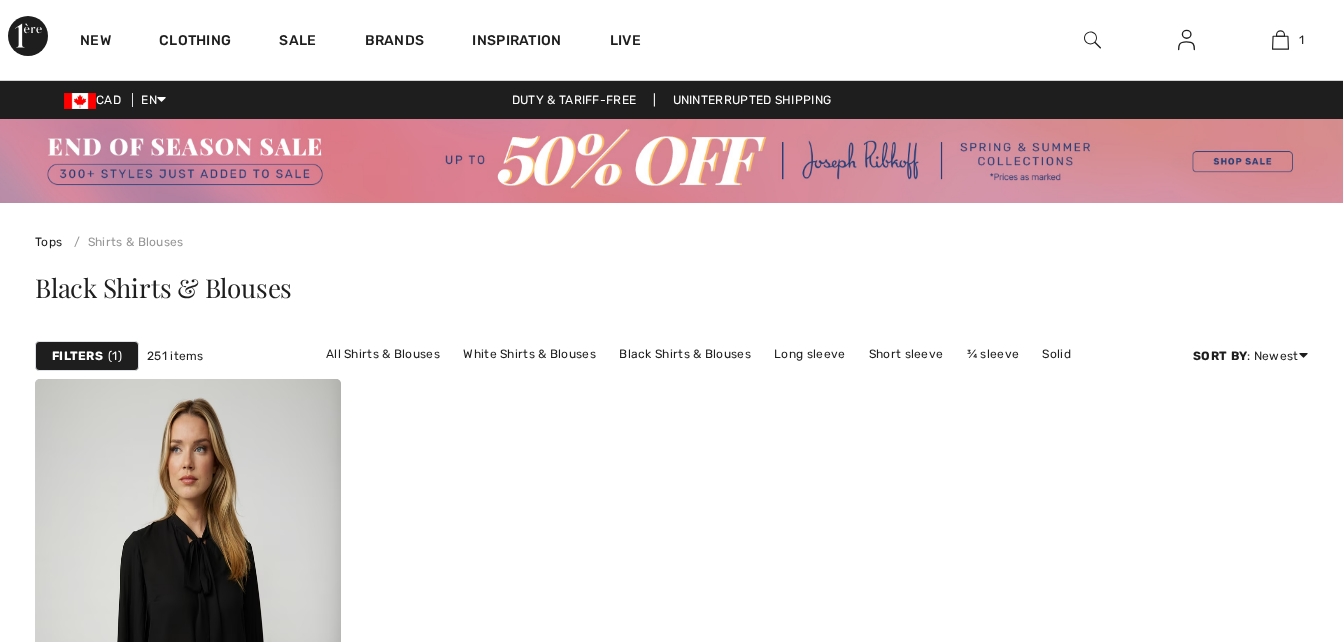 scroll, scrollTop: 0, scrollLeft: 0, axis: both 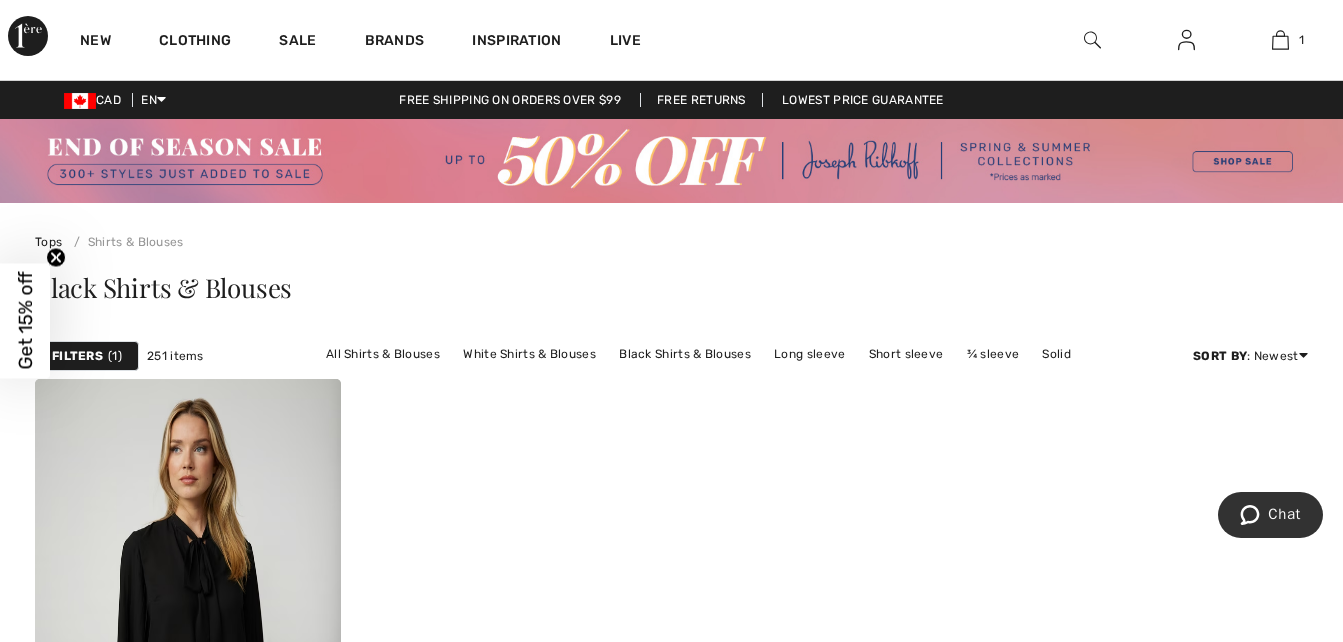 click at bounding box center [1092, 40] 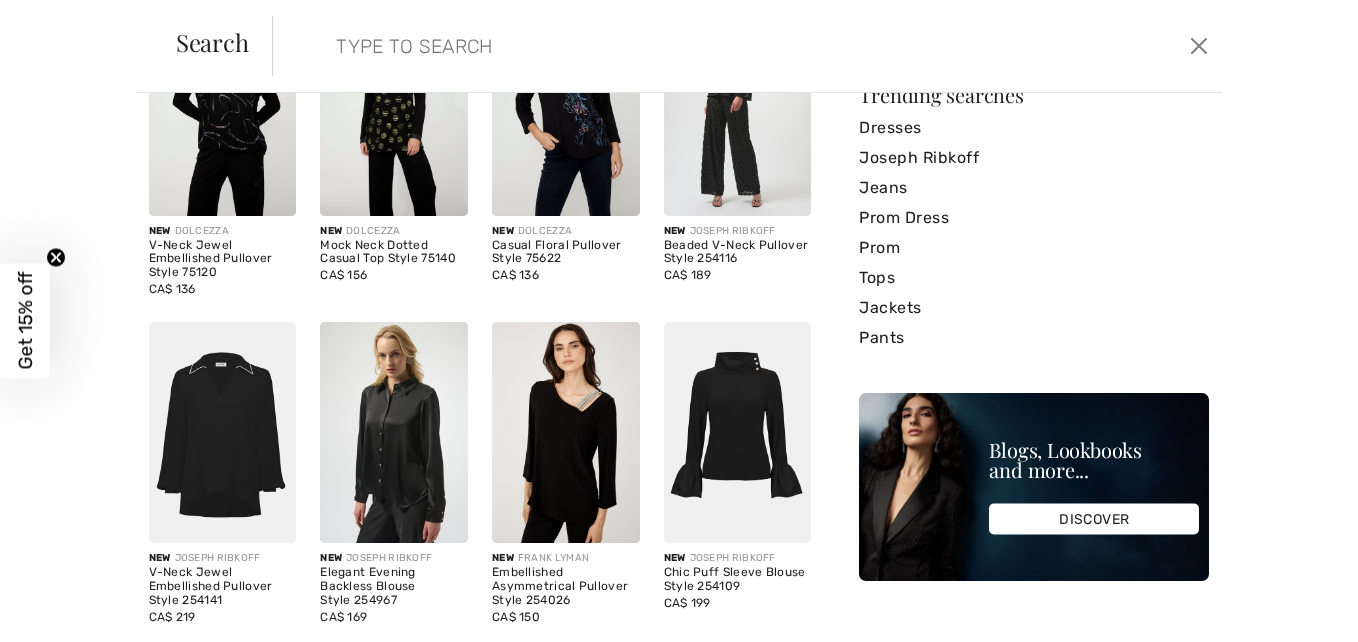 scroll, scrollTop: 0, scrollLeft: 0, axis: both 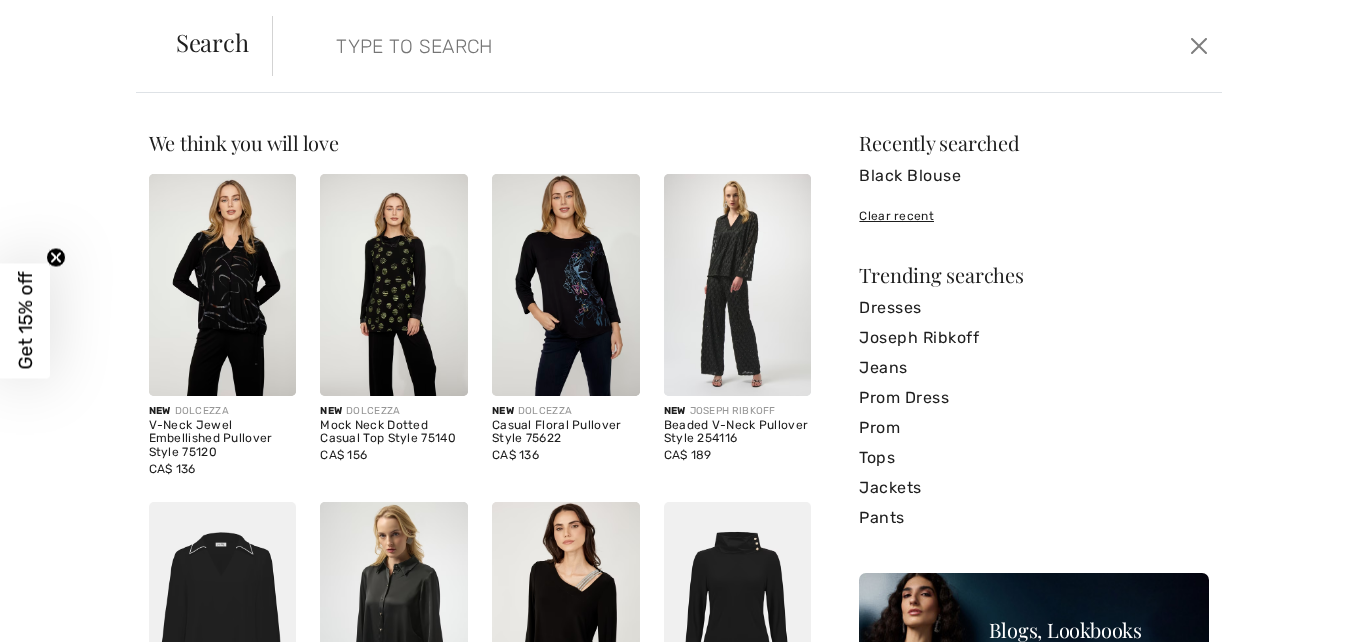 click at bounding box center [644, 46] 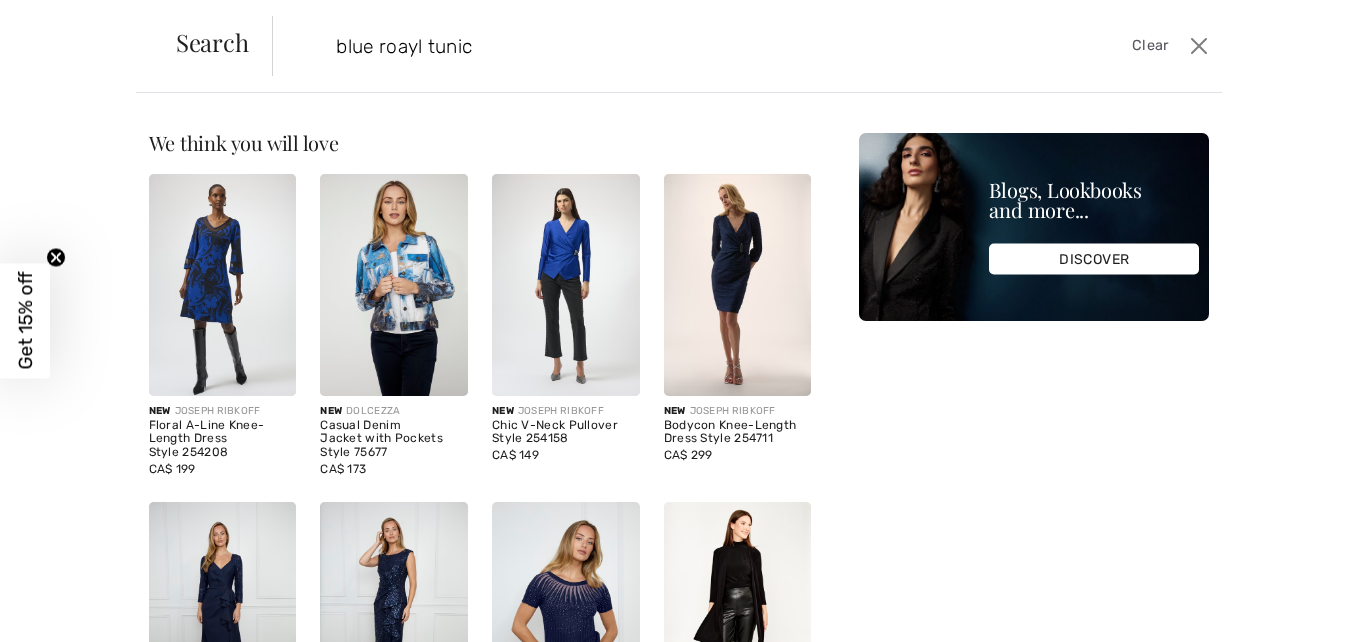 type on "blue roayl tunic" 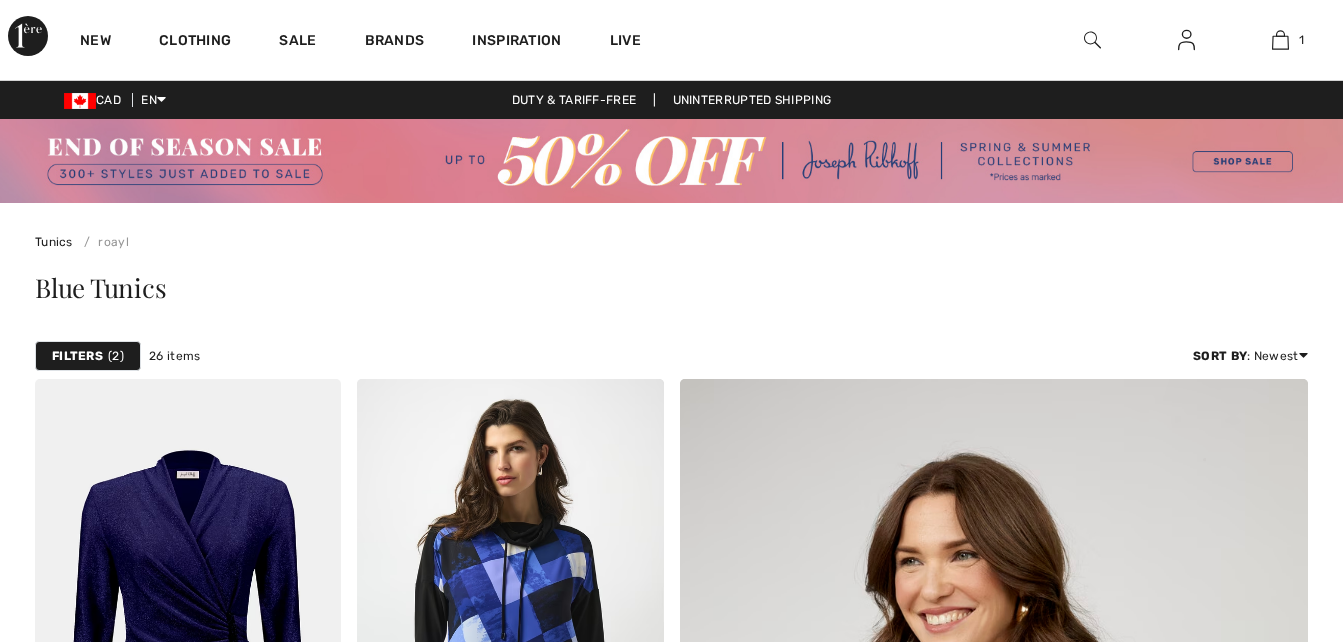 scroll, scrollTop: 0, scrollLeft: 0, axis: both 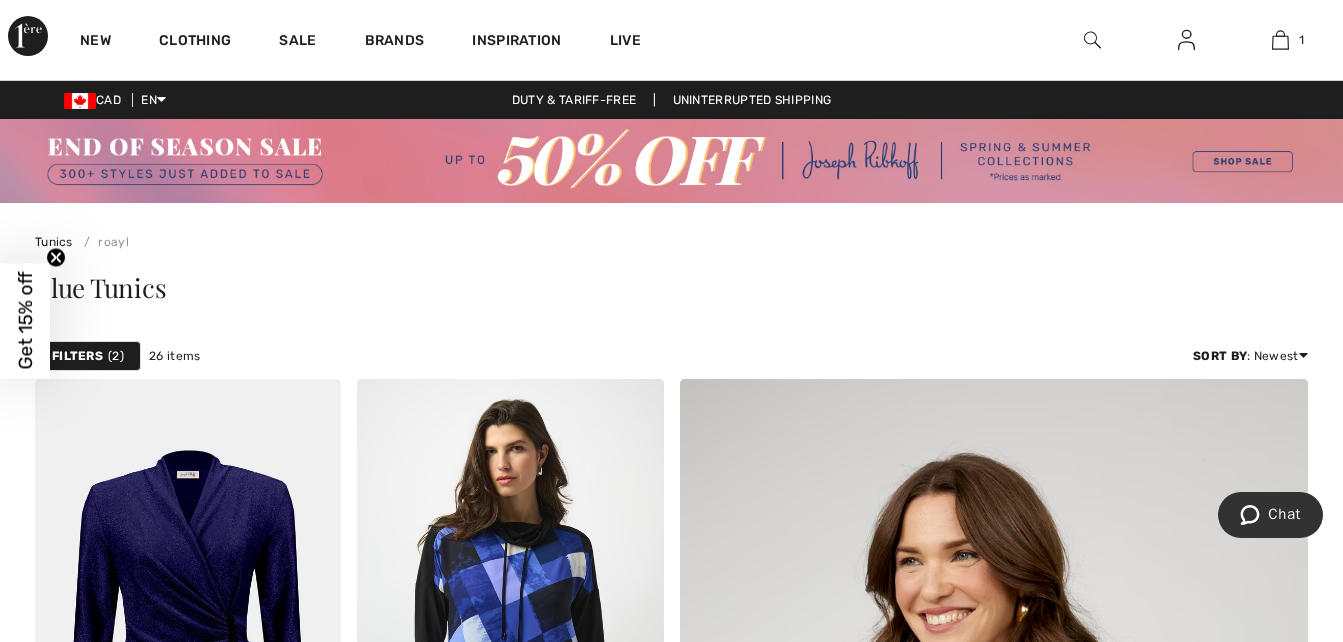 click at bounding box center (1092, 40) 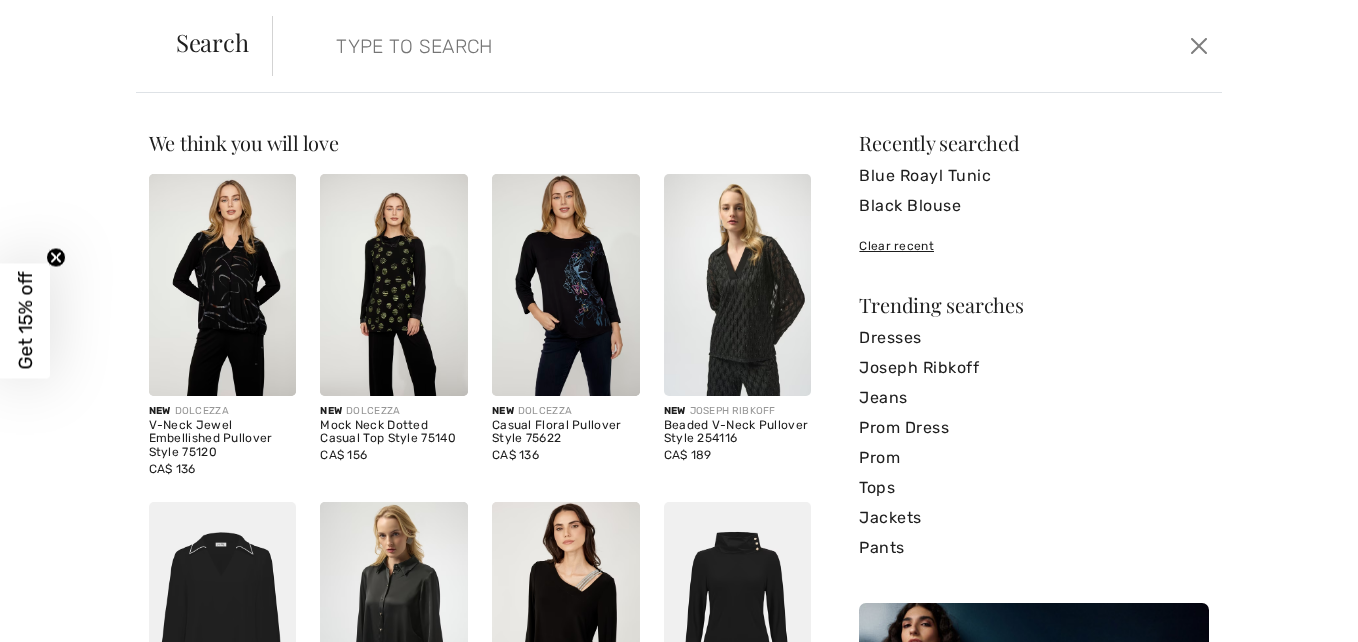 click at bounding box center (738, 285) 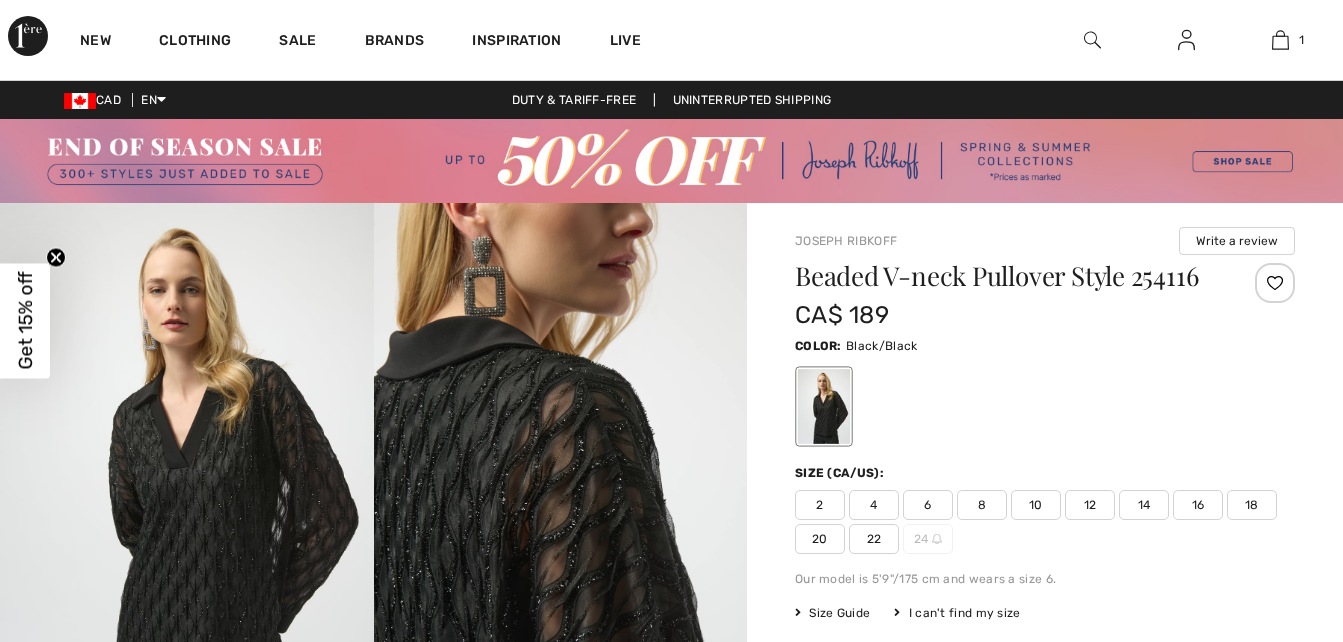 scroll, scrollTop: 491, scrollLeft: 0, axis: vertical 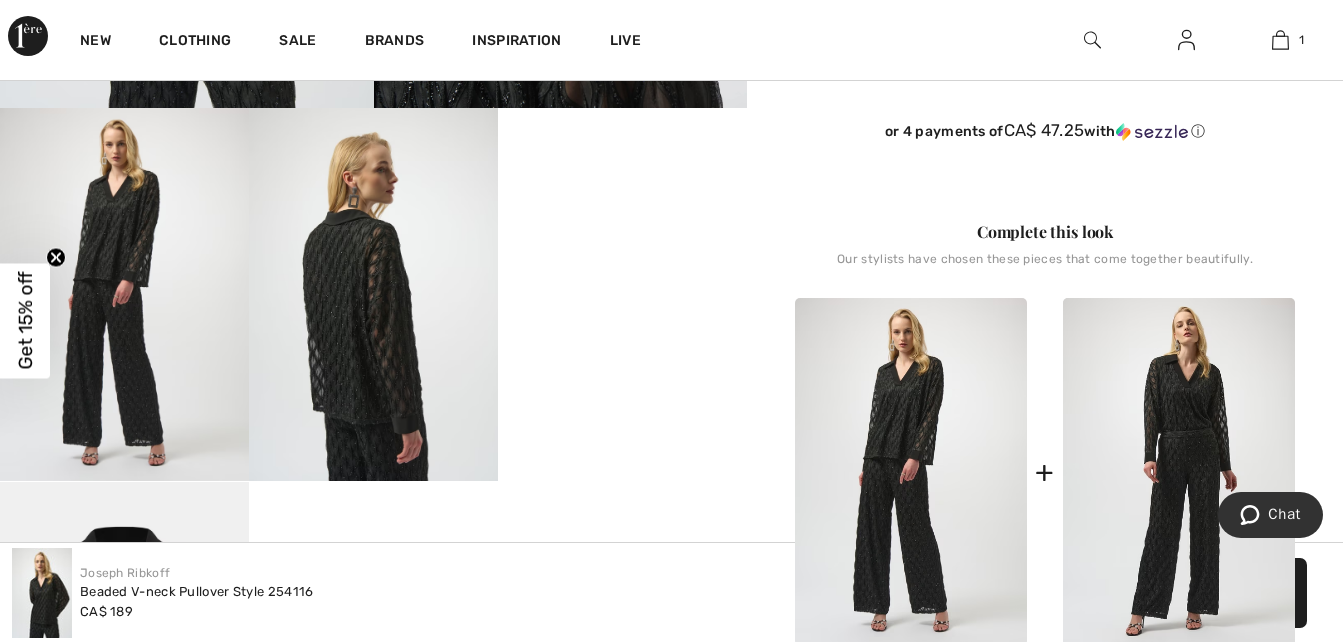 click at bounding box center (124, 294) 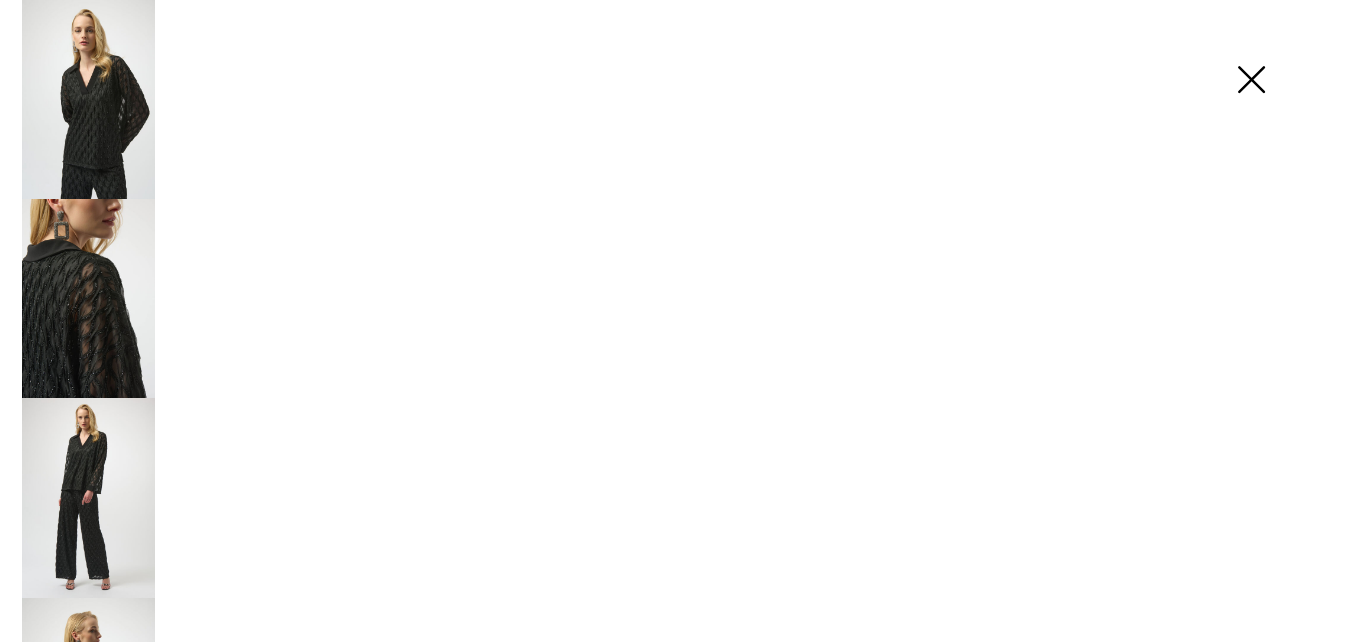 scroll, scrollTop: 656, scrollLeft: 0, axis: vertical 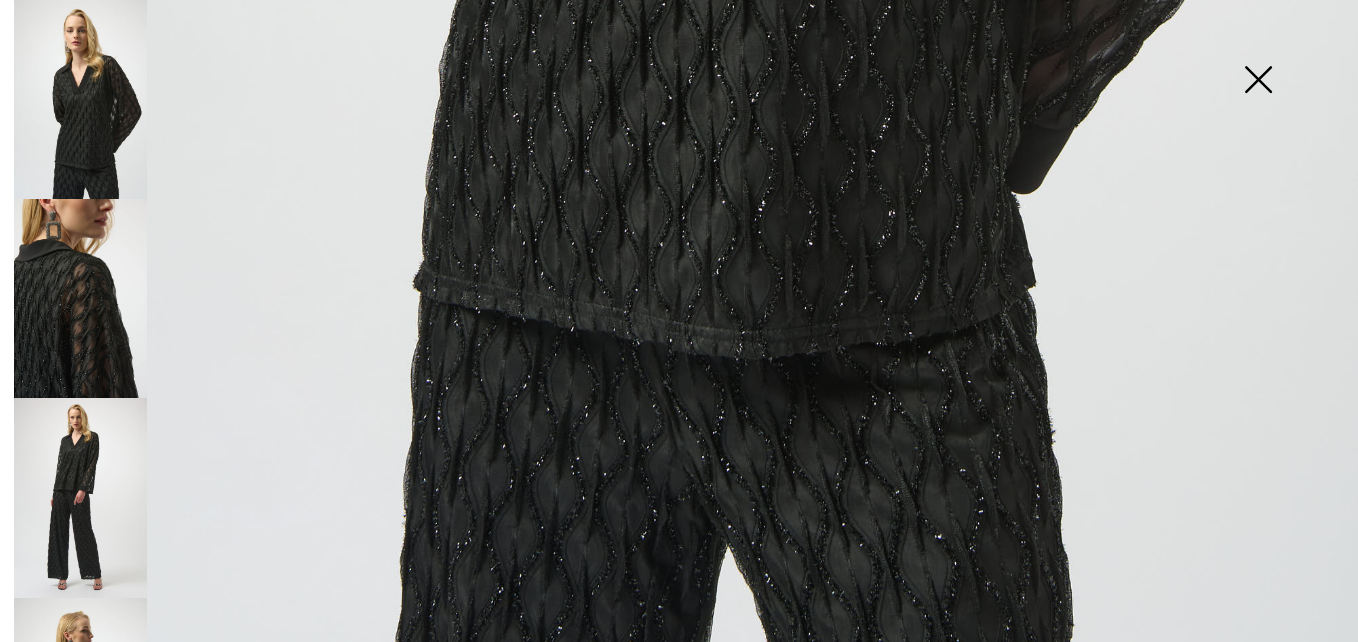 click at bounding box center (80, 497) 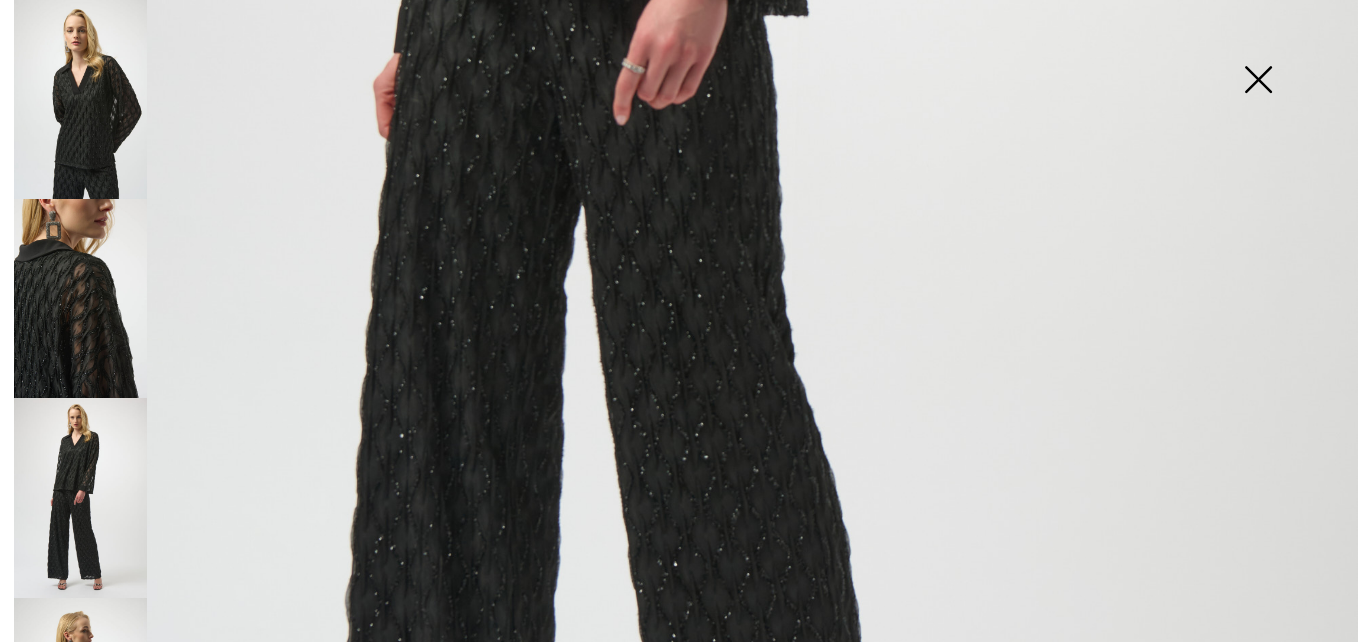 scroll, scrollTop: 0, scrollLeft: 0, axis: both 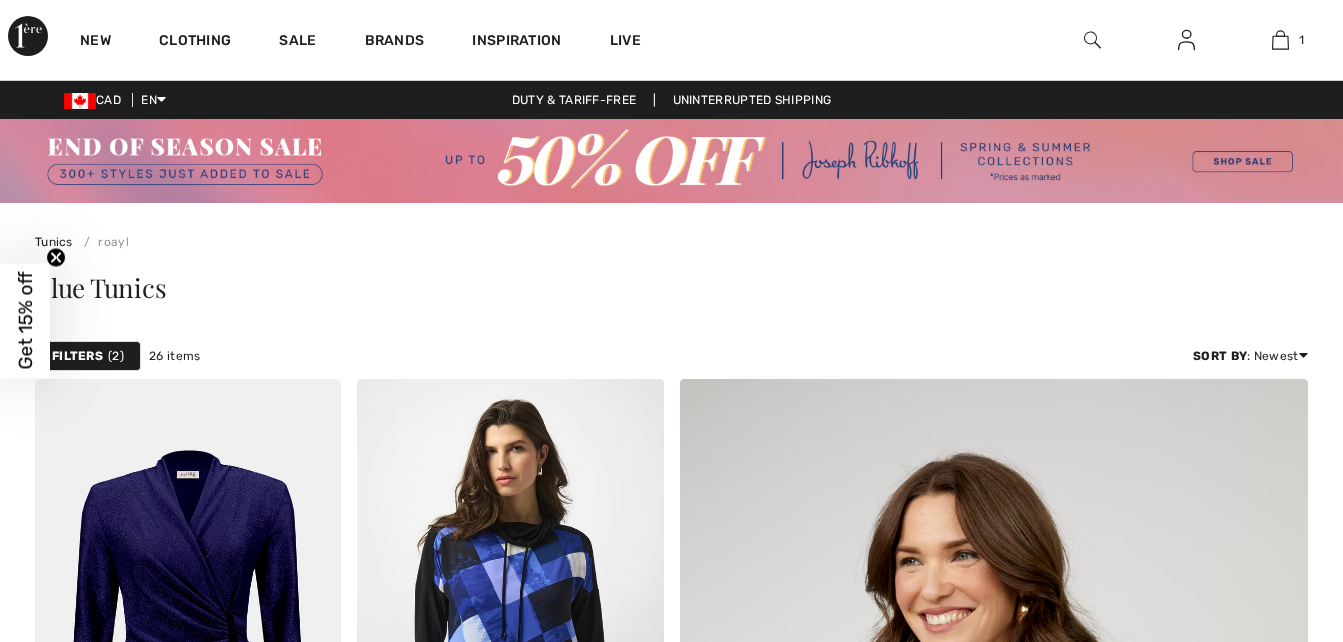 click at bounding box center (1092, 40) 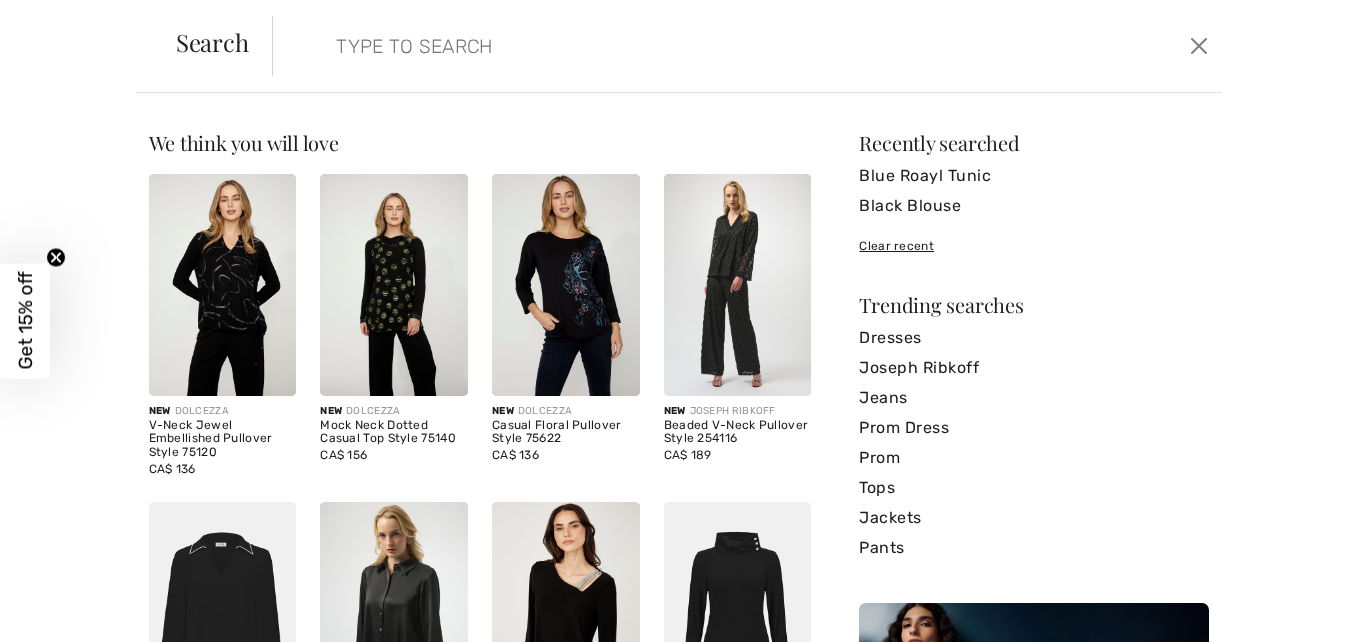 click at bounding box center [644, 46] 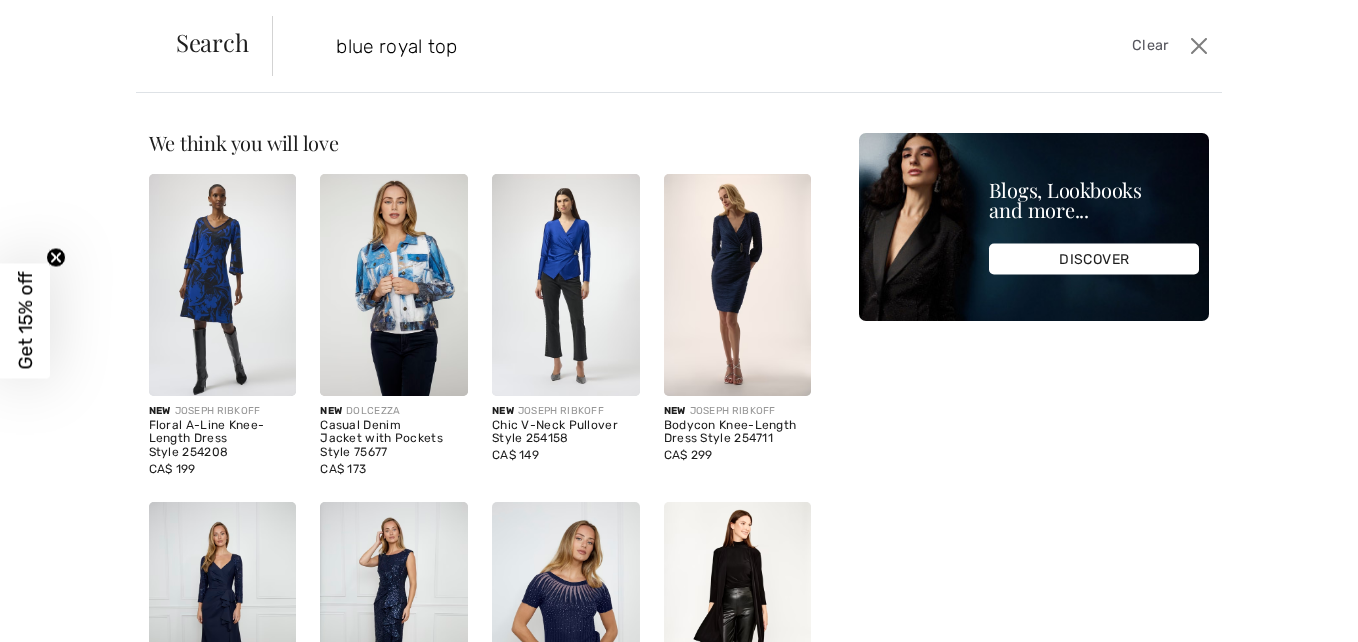 type on "blue royal top" 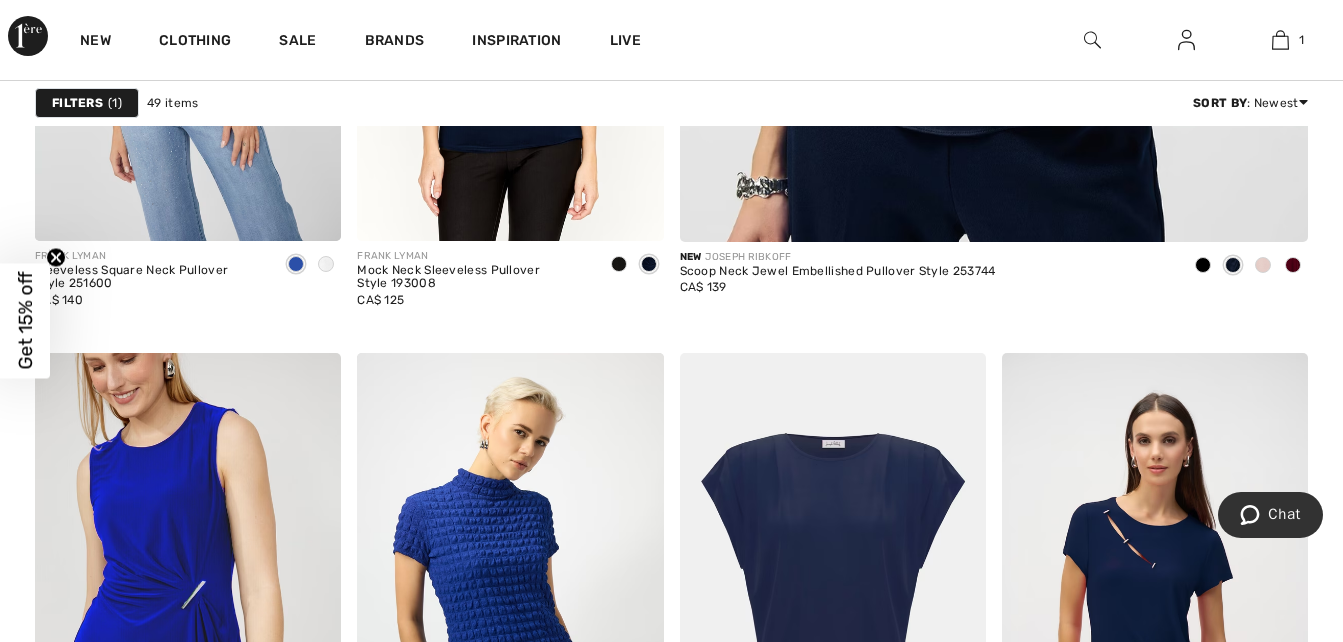 scroll, scrollTop: 1486, scrollLeft: 0, axis: vertical 